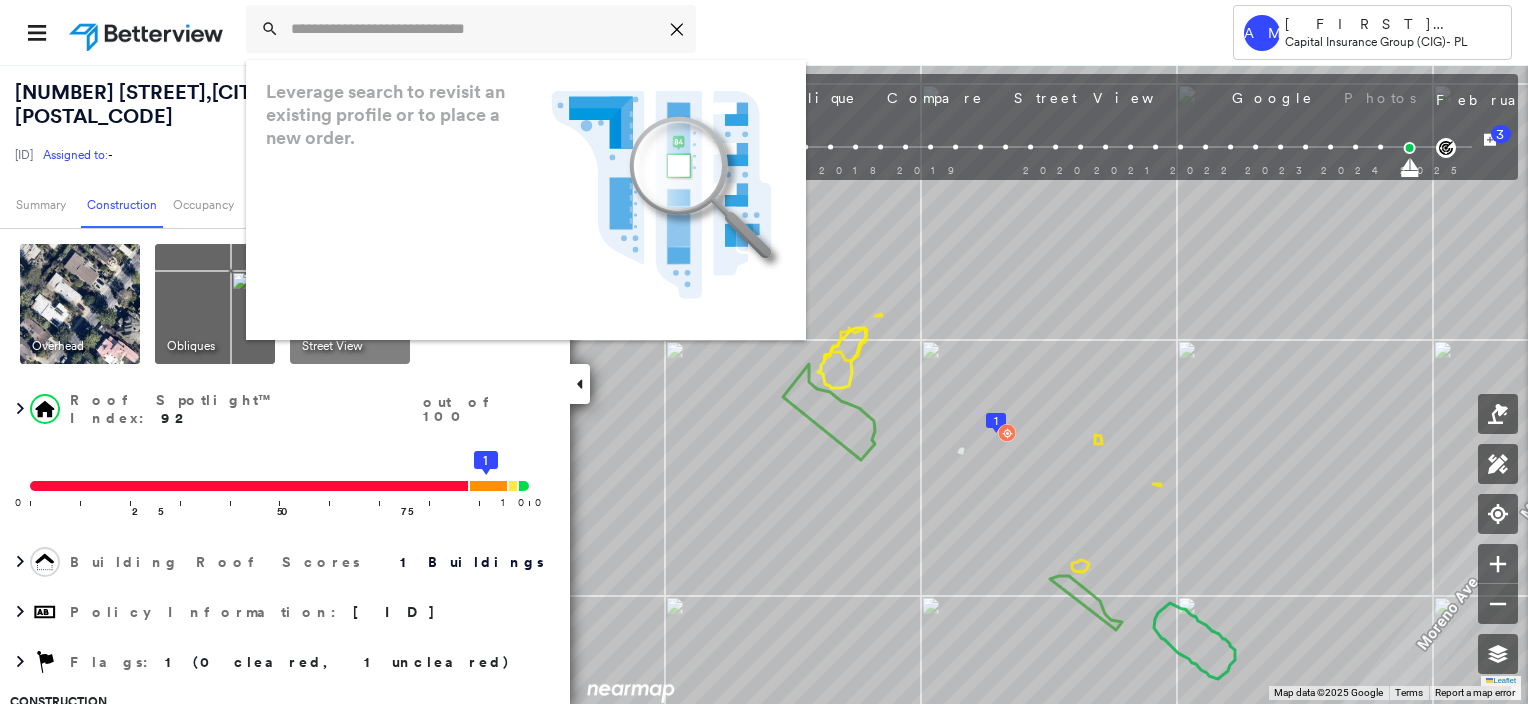 scroll, scrollTop: 0, scrollLeft: 0, axis: both 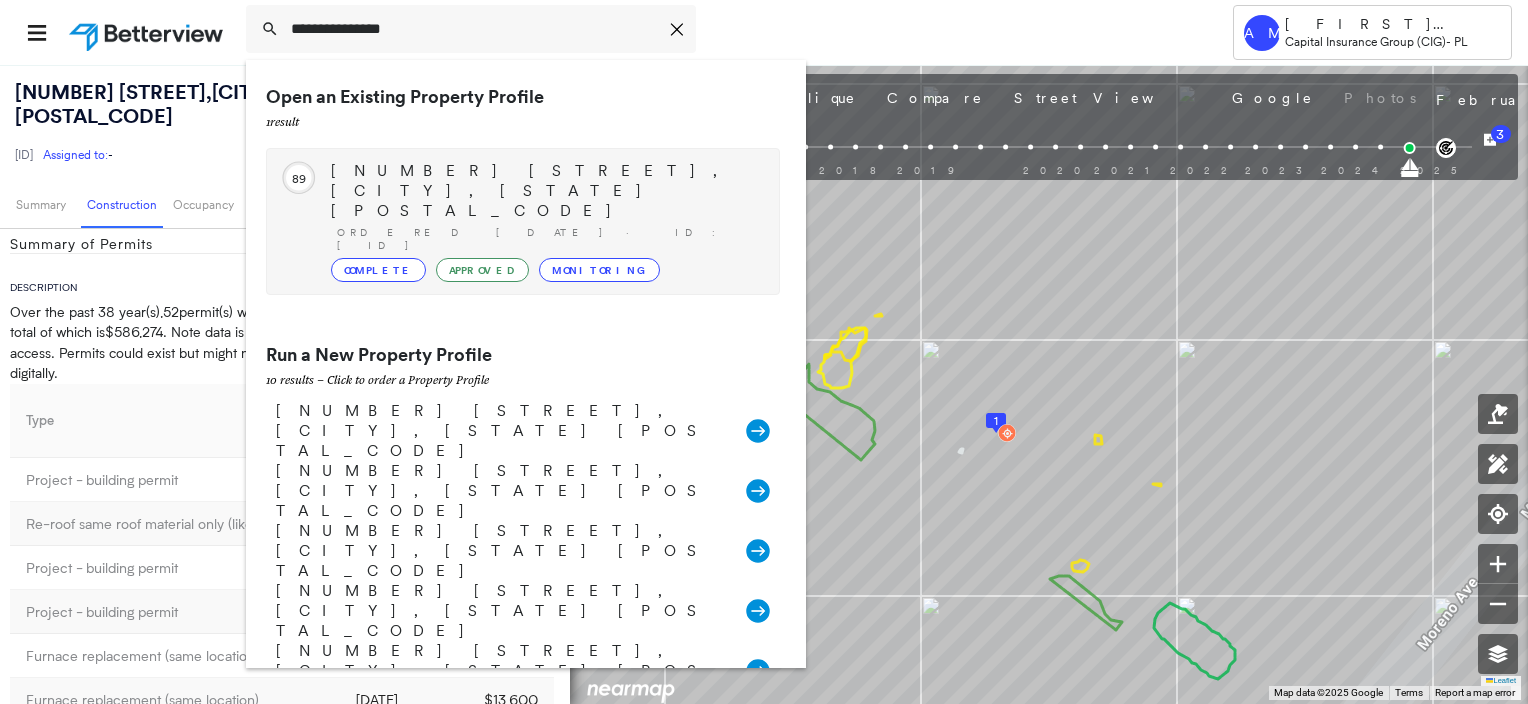 type on "**********" 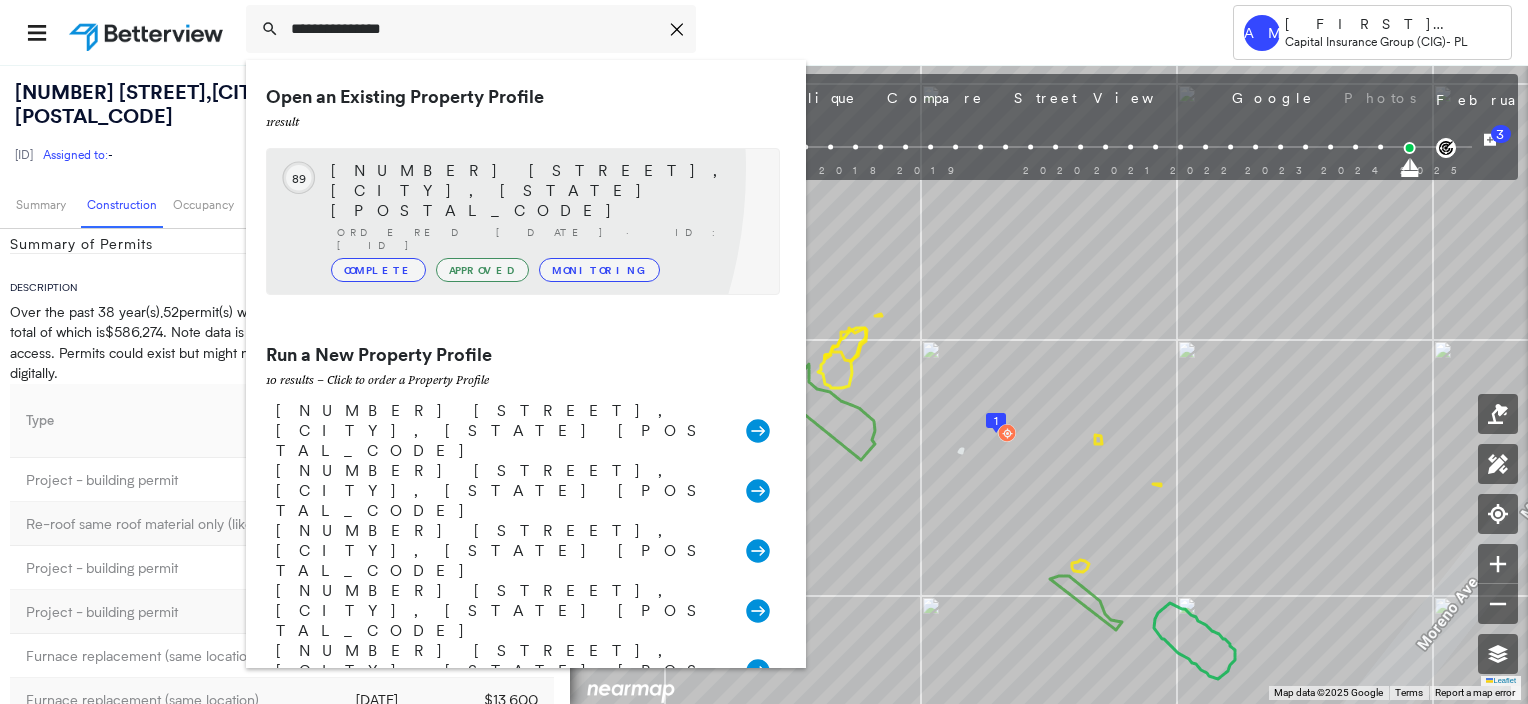 click 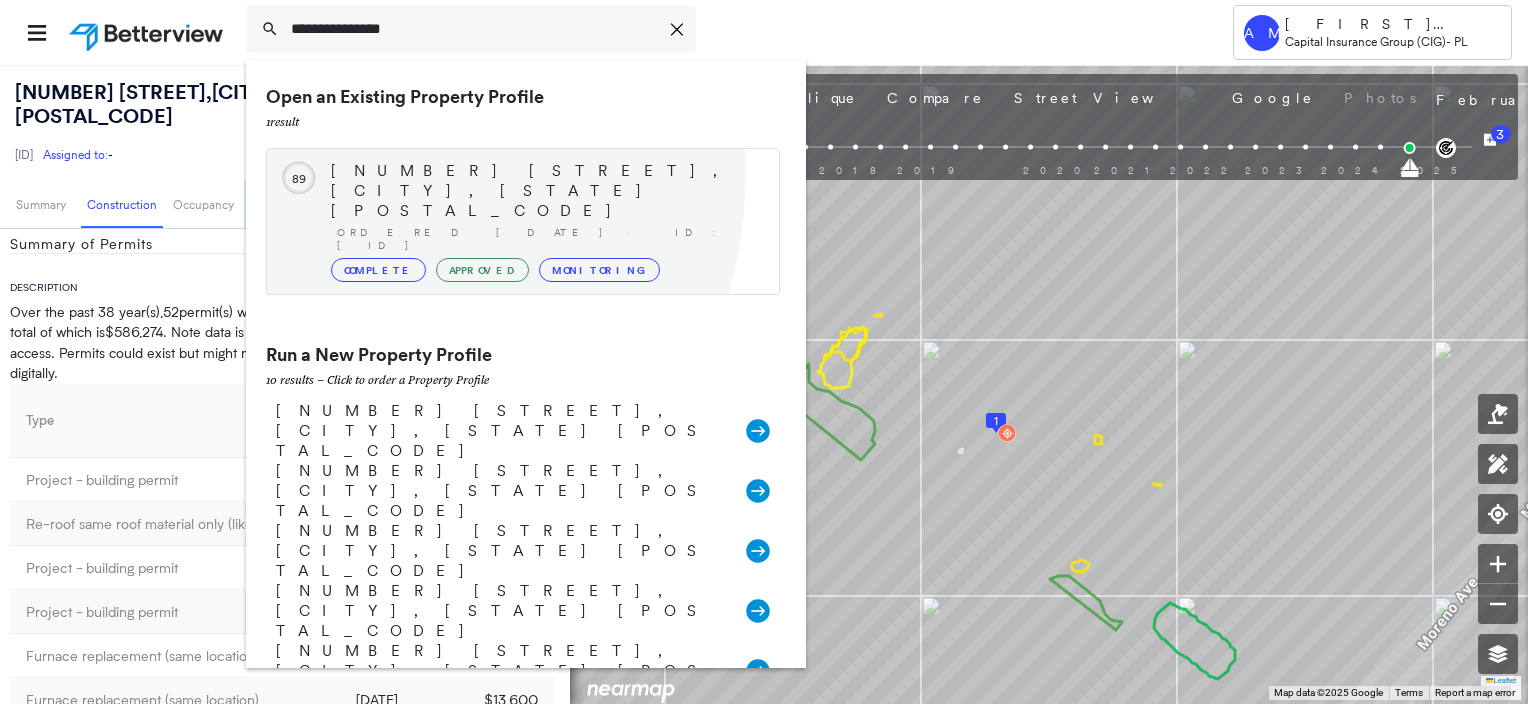 type 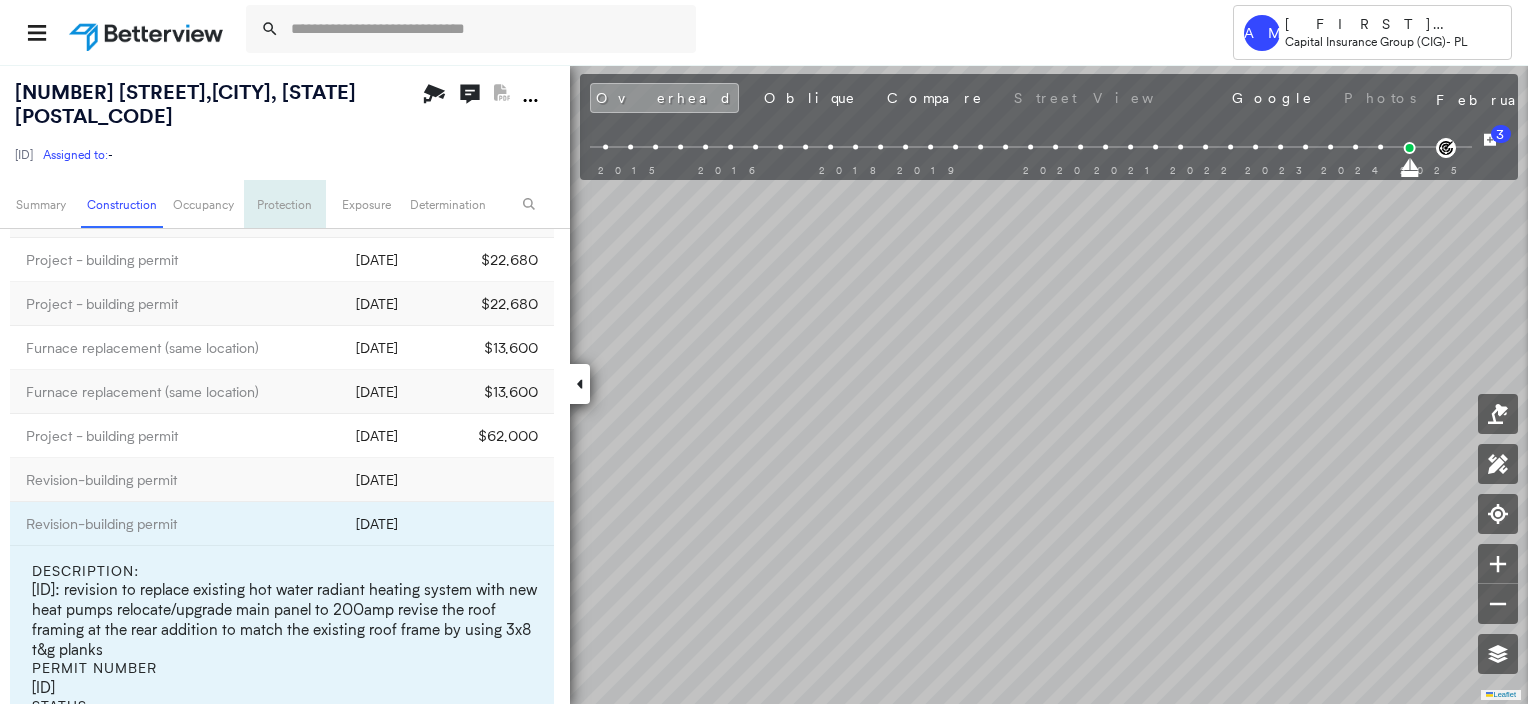 scroll, scrollTop: 761, scrollLeft: 0, axis: vertical 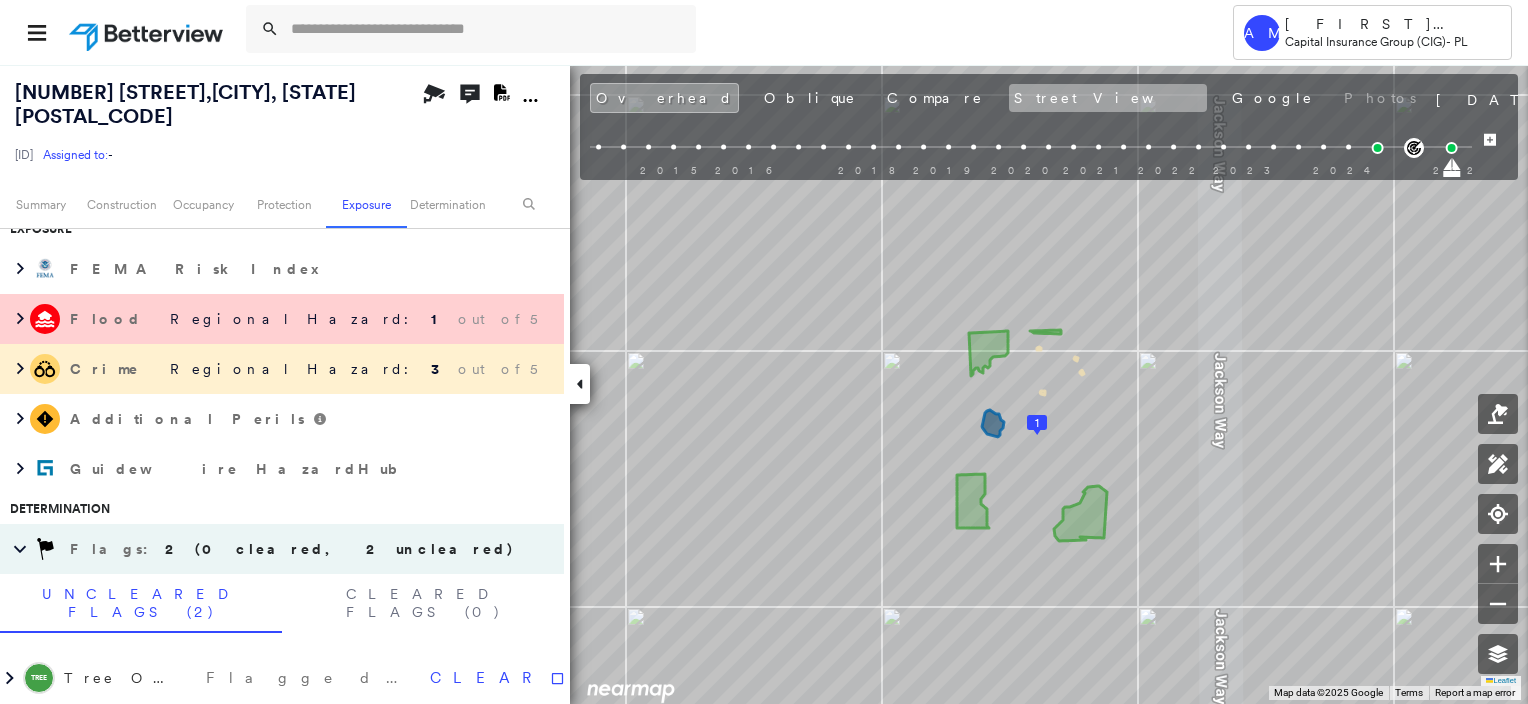 click on "Street View" at bounding box center [1108, 98] 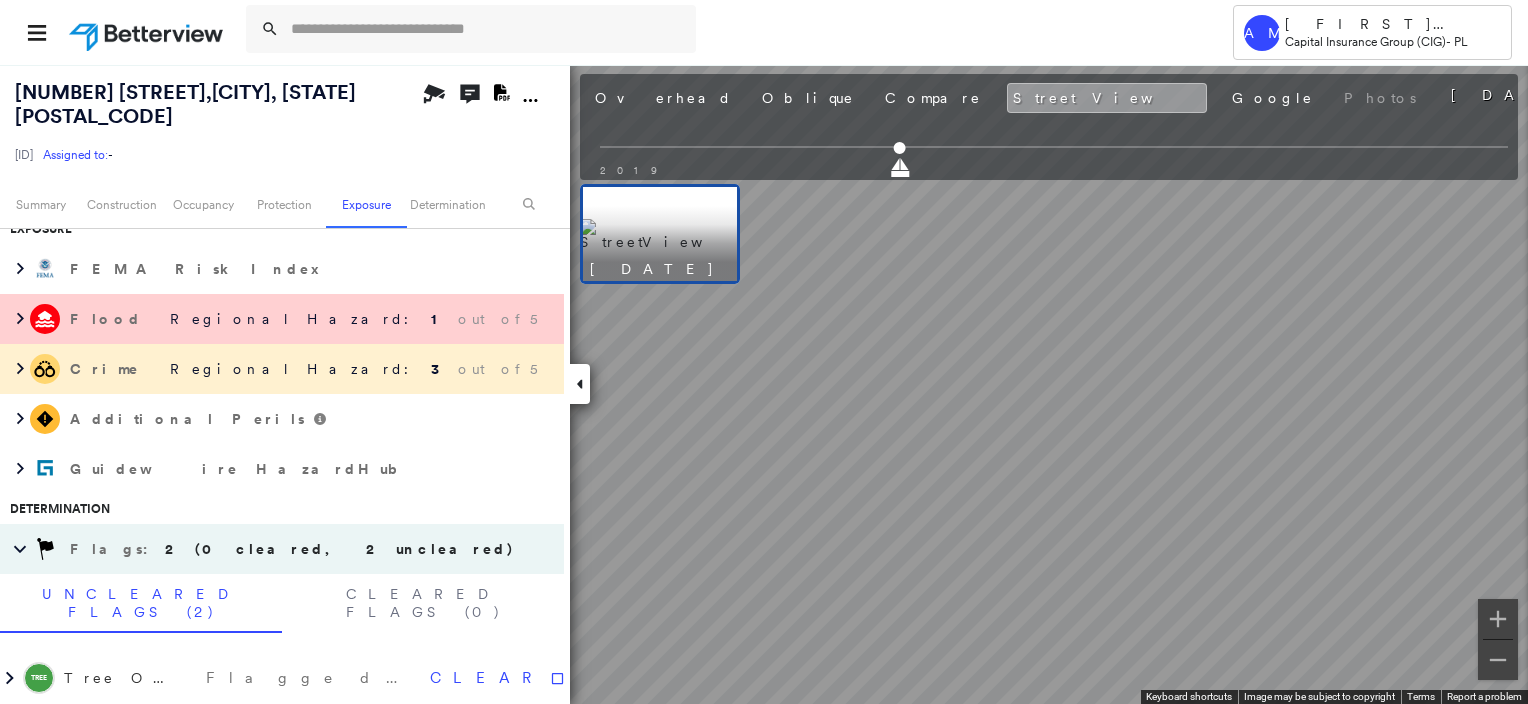 scroll, scrollTop: 0, scrollLeft: 0, axis: both 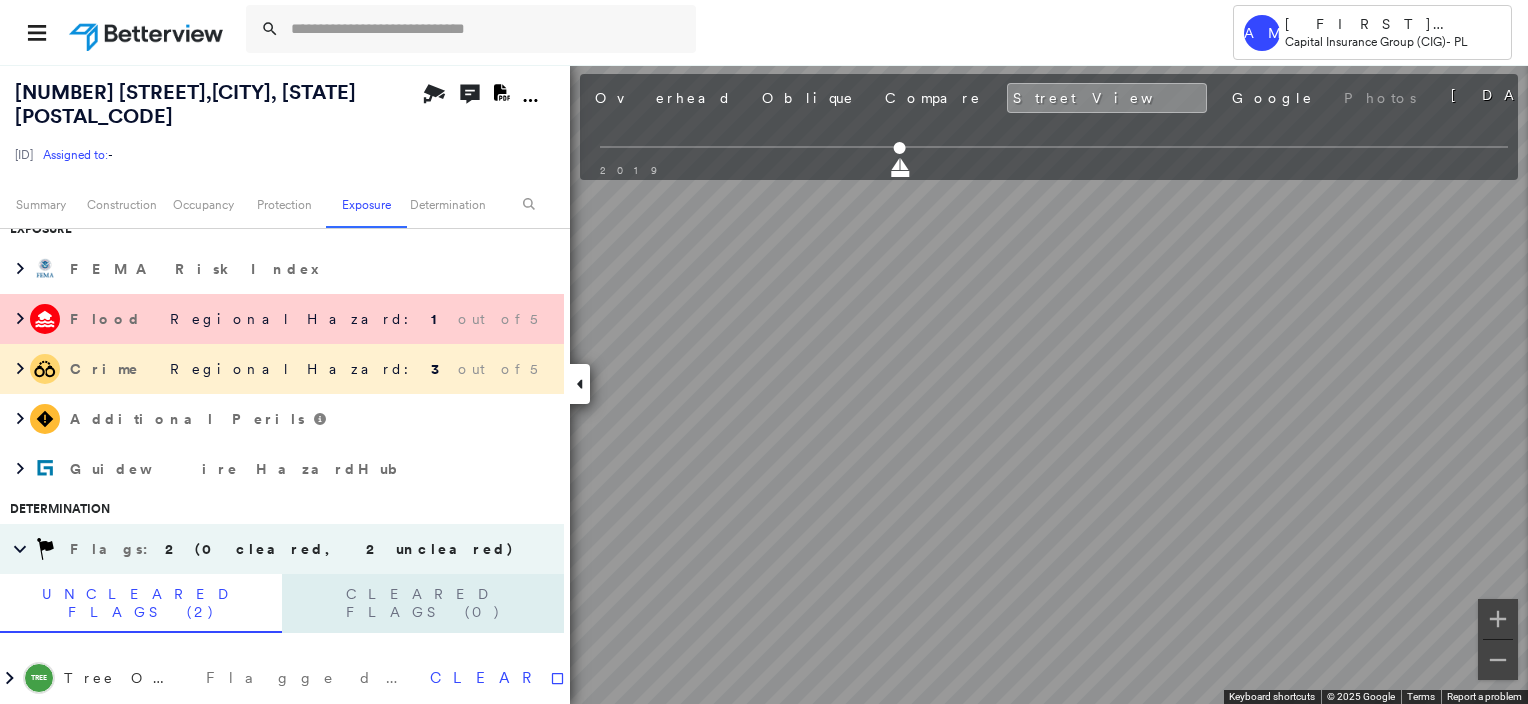 click on "[CITY], [STATE] [POSTAL_CODE] Assigned to: - Assigned to: - [ID] Assigned to: - Open Comments Download PDF Report Summary Construction Occupancy Protection Exposure Determination Overhead Obliques Street View Roof Spotlight™ Index : [NUMBER] out of 100 0 100 25 50 75 1 Building Roof Scores 1 Buildings Policy Information : [ID] Flags : 2 (0 cleared, 2 uncleared) Construction Roof Spotlights : Overhang, Vent Property Features Roof Size & Shape : 1 building - Gable | Asphalt Shingle Assessor and MLS Details BuildZoom - Building Permit Data and Analysis Occupancy Ownership Place Detail Protection Protection Exposure FEMA Risk Index Flood Regional Hazard: 1 out of 5 Crime Regional Hazard: 3 out of 5 Additional Perils Guidewire HazardHub Determination Flags : 2 (0 cleared, 2 uncleared) Uncleared Flags (2) Cleared Flags (0) TREE Tree Overhang Flagged [DATE] Clear Low Low Priority Flagged [DATE] Clear Action Taken New Entry History General Save Save" at bounding box center [764, 384] 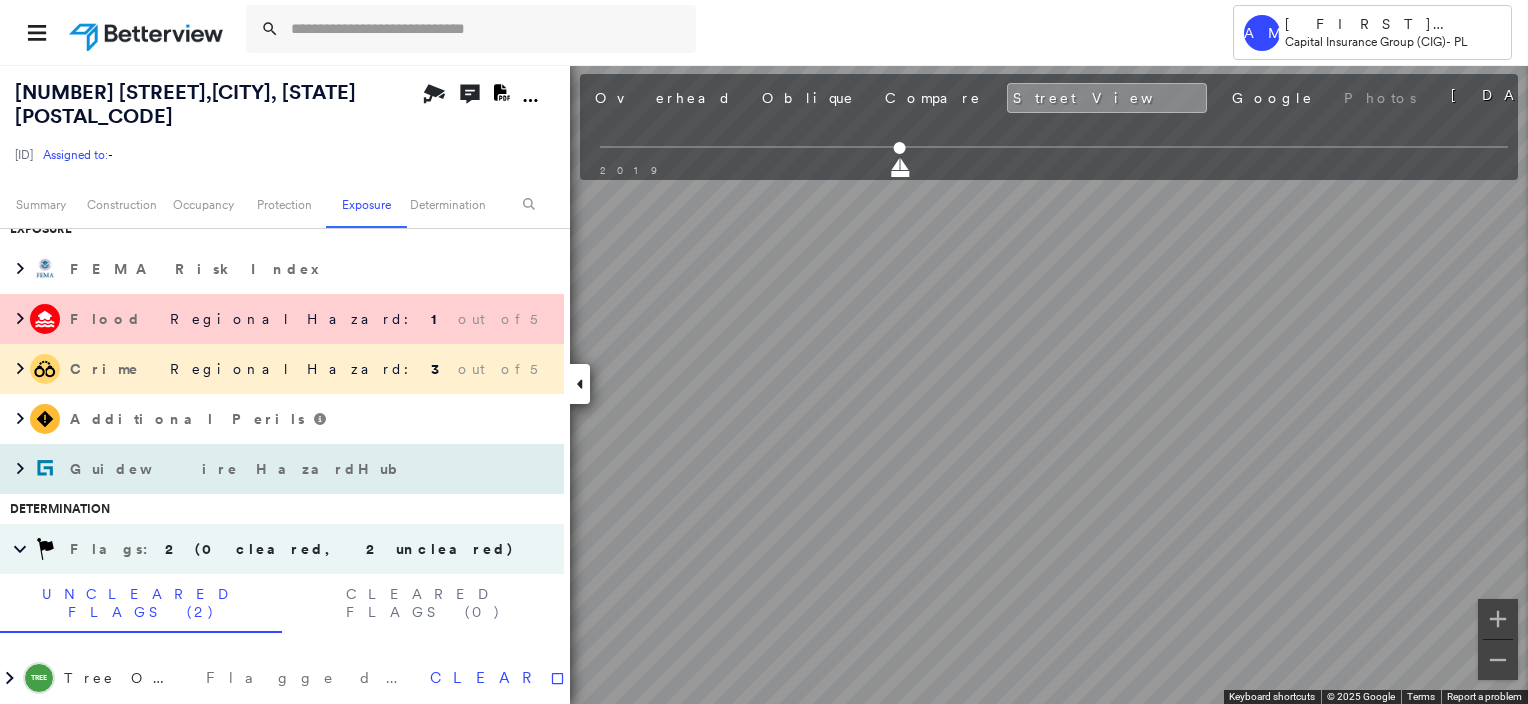 click on "[CITY], [STATE] [POSTAL_CODE] Assigned to: - Assigned to: - [ID] Assigned to: - Open Comments Download PDF Report Summary Construction Occupancy Protection Exposure Determination Overhead Obliques Street View Roof Spotlight™ Index : [NUMBER] out of 100 0 100 25 50 75 1 Building Roof Scores 1 Buildings Policy Information : [ID] Flags : 2 (0 cleared, 2 uncleared) Construction Roof Spotlights : Overhang, Vent Property Features Roof Size & Shape : 1 building - Gable | Asphalt Shingle Assessor and MLS Details BuildZoom - Building Permit Data and Analysis Occupancy Ownership Place Detail Protection Protection Exposure FEMA Risk Index Flood Regional Hazard: 1 out of 5 Crime Regional Hazard: 3 out of 5 Additional Perils Guidewire HazardHub Determination Flags : 2 (0 cleared, 2 uncleared) Uncleared Flags (2) Cleared Flags (0) TREE Tree Overhang Flagged [DATE] Clear Low Low Priority Flagged [DATE] Clear Action Taken New Entry History General Save Save" at bounding box center (764, 384) 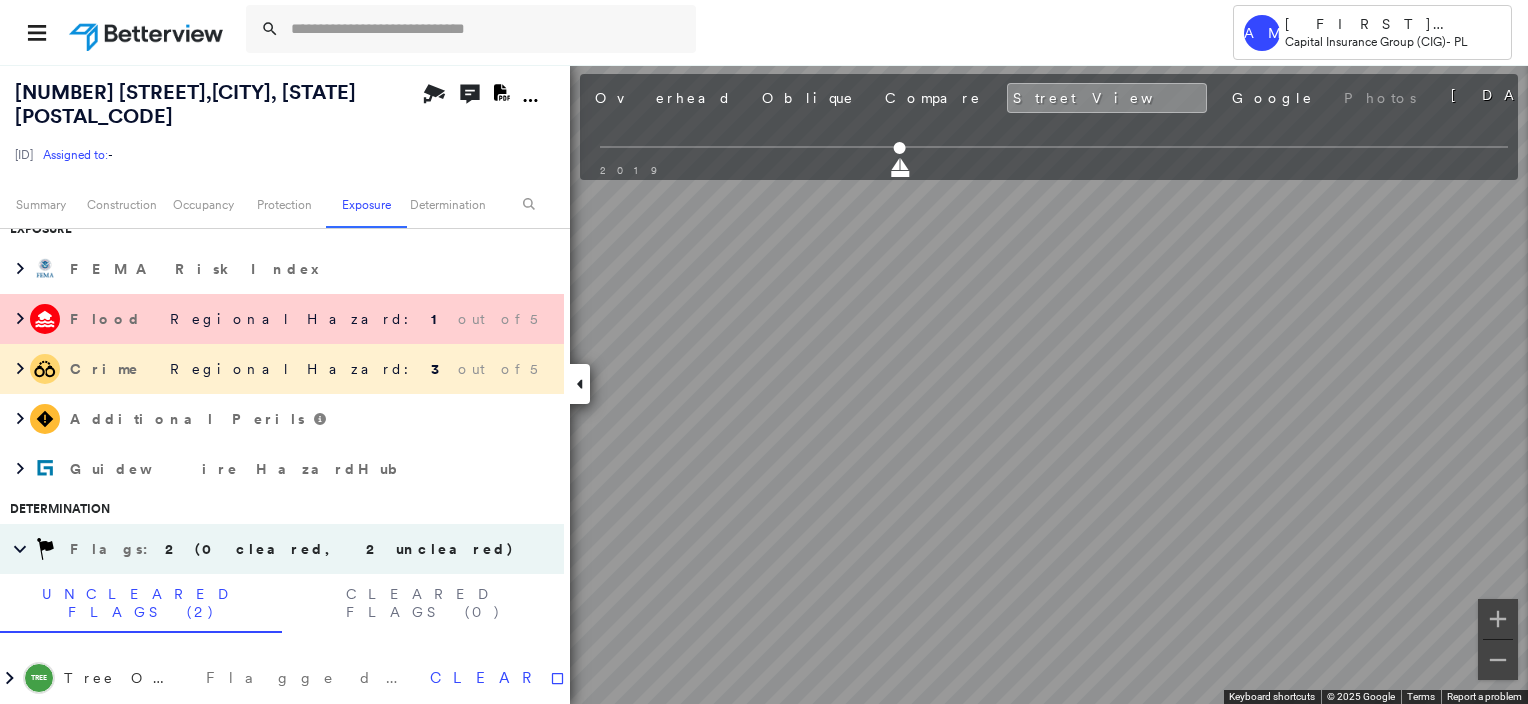 scroll, scrollTop: 516, scrollLeft: 0, axis: vertical 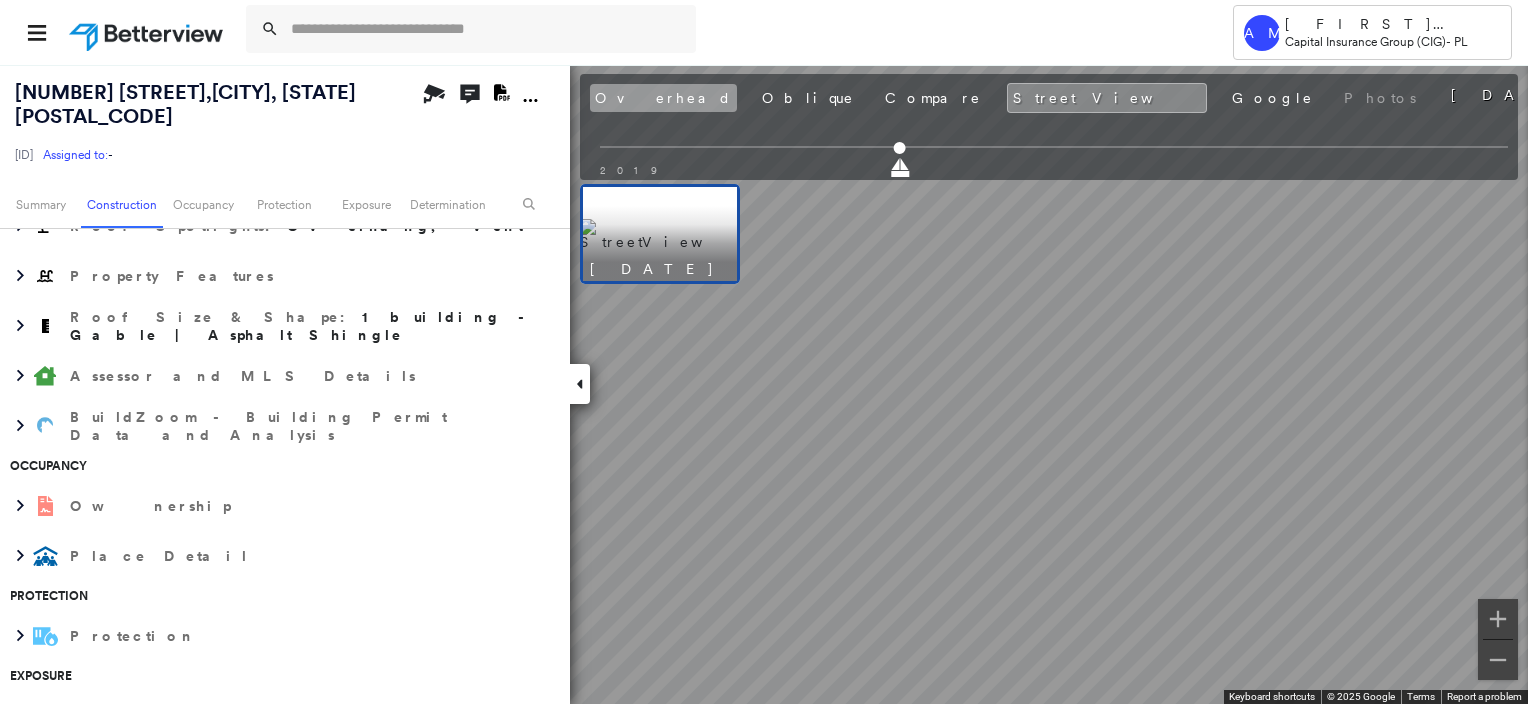 click on "Overhead" at bounding box center [663, 98] 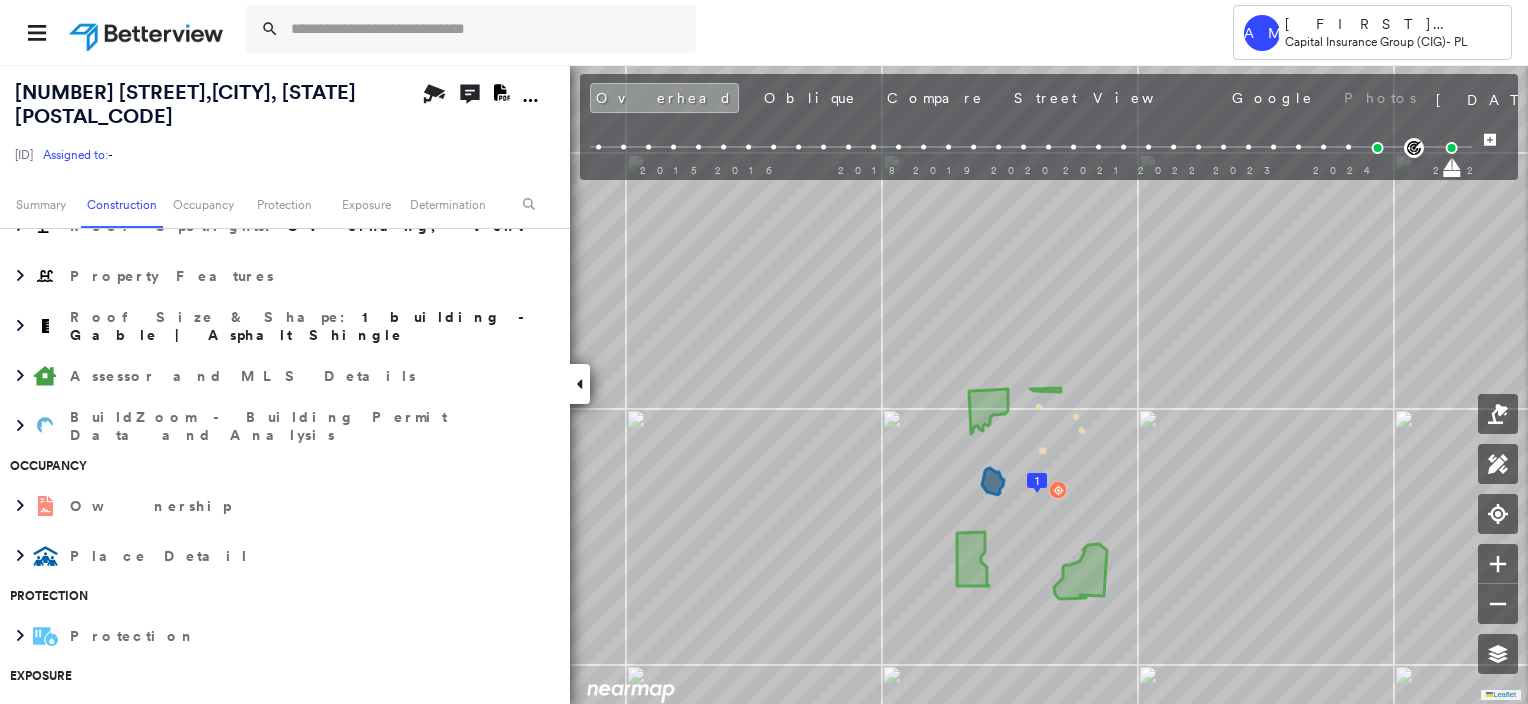 scroll, scrollTop: 0, scrollLeft: 0, axis: both 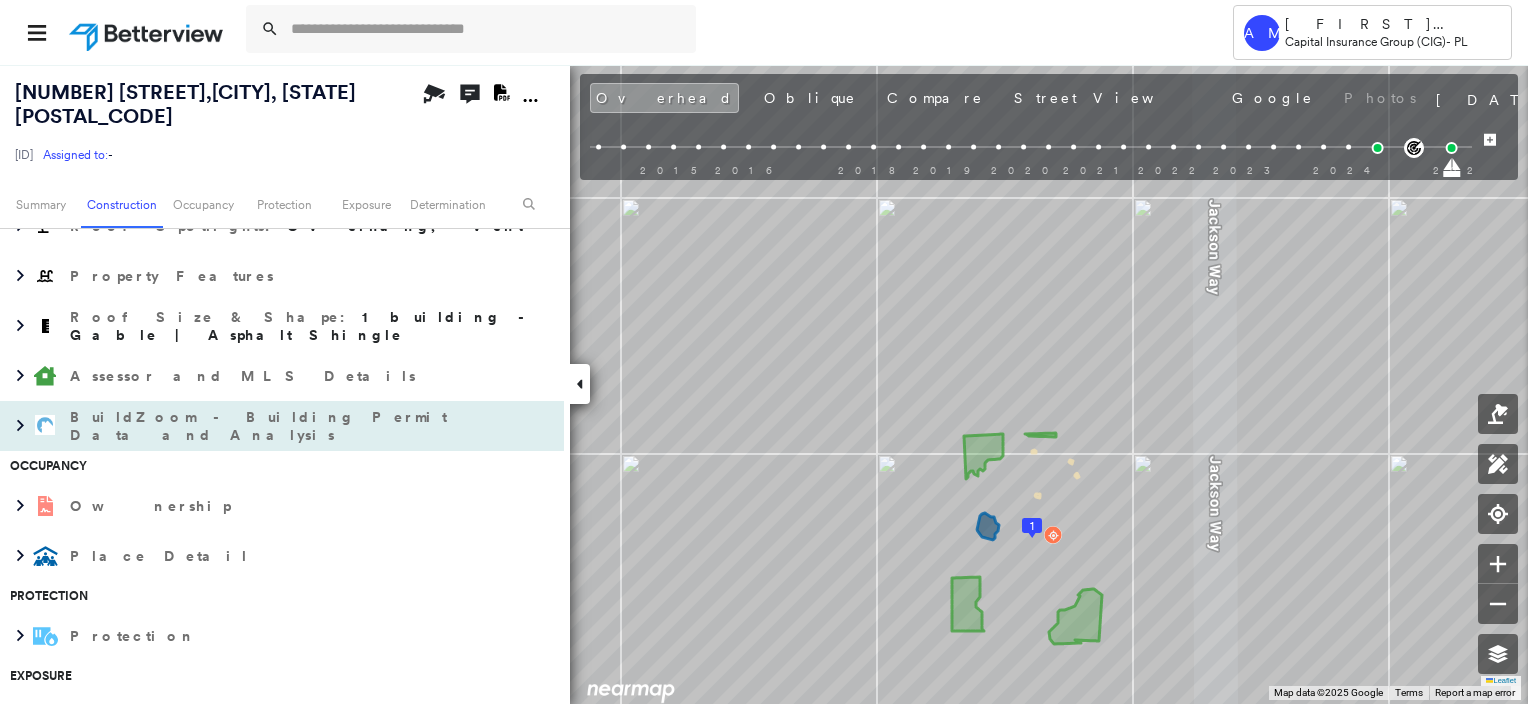 click on "BuildZoom - Building Permit Data and Analysis" at bounding box center (262, 426) 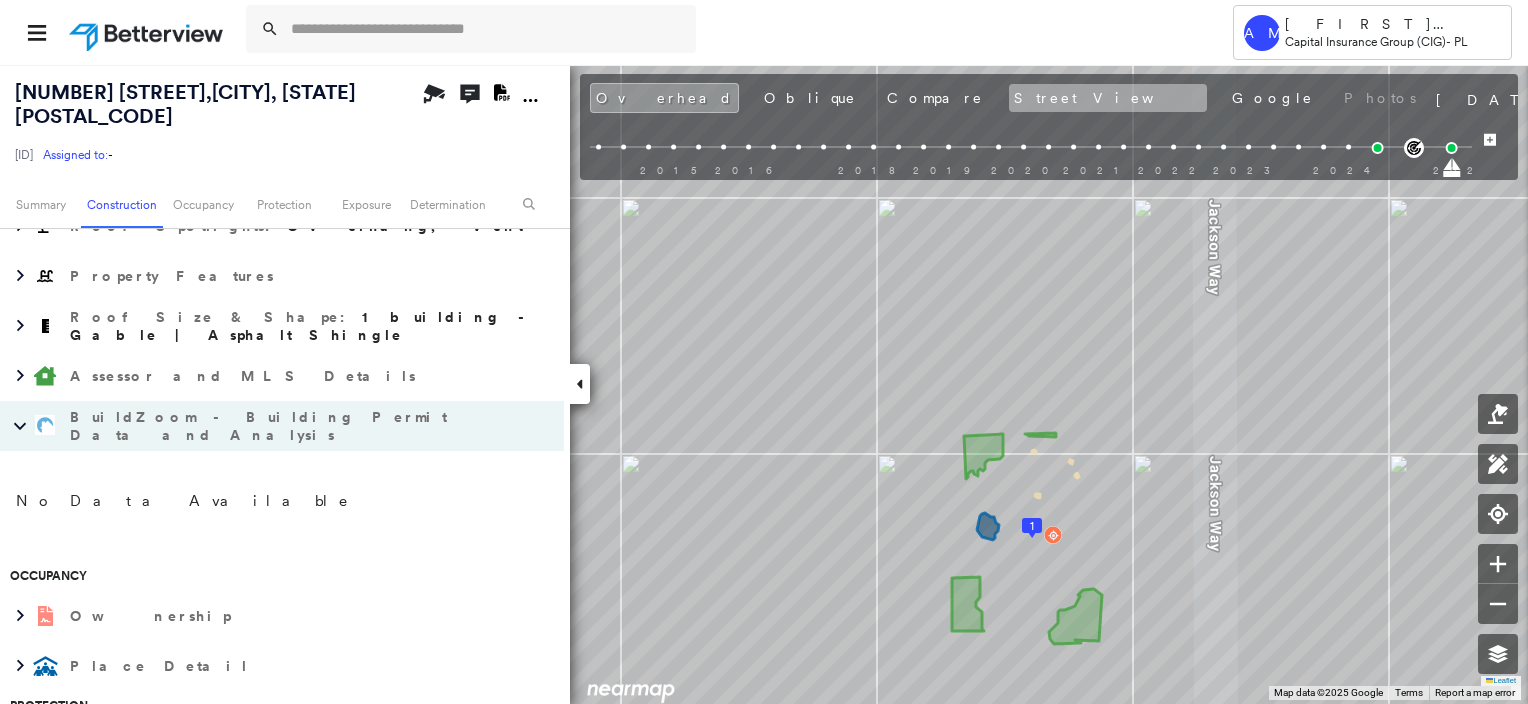 click on "Street View" at bounding box center (1108, 98) 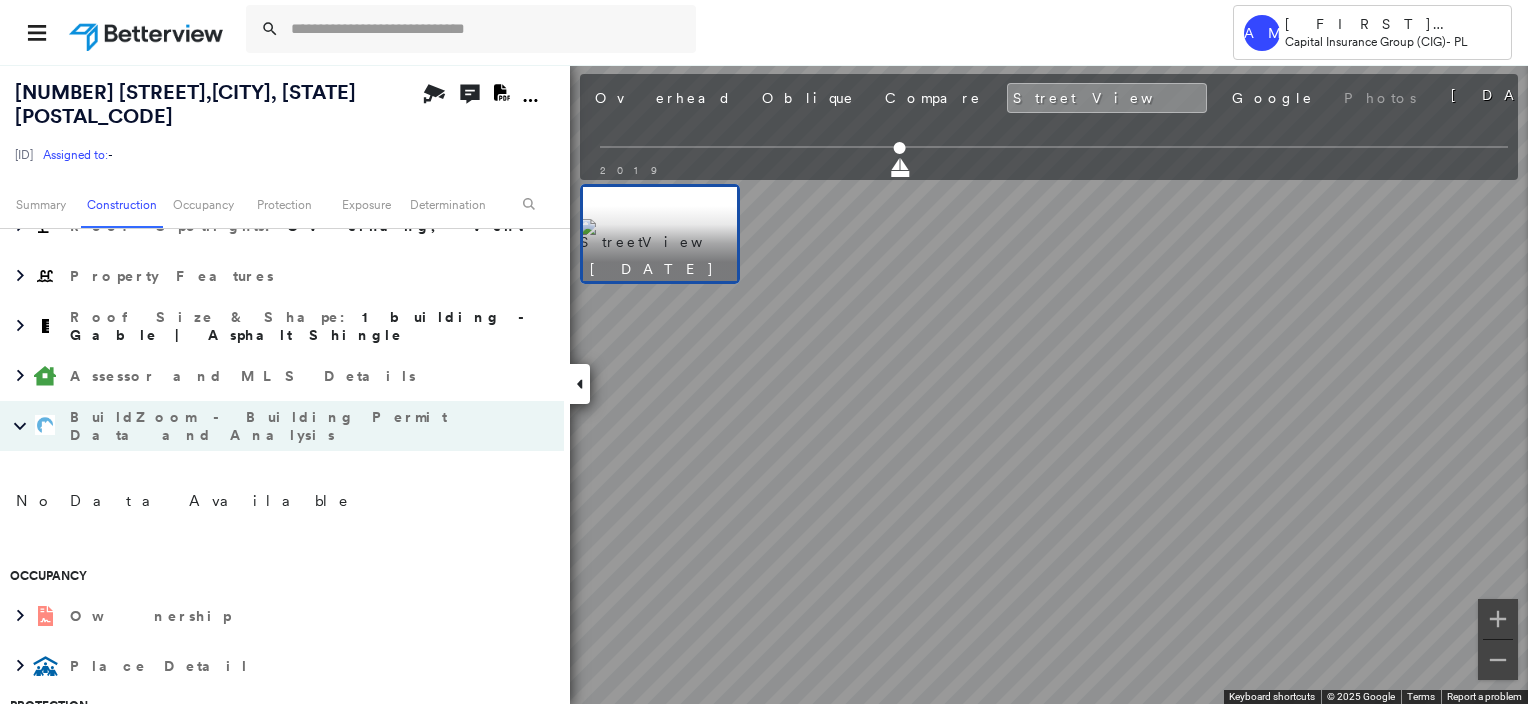 scroll, scrollTop: 0, scrollLeft: 0, axis: both 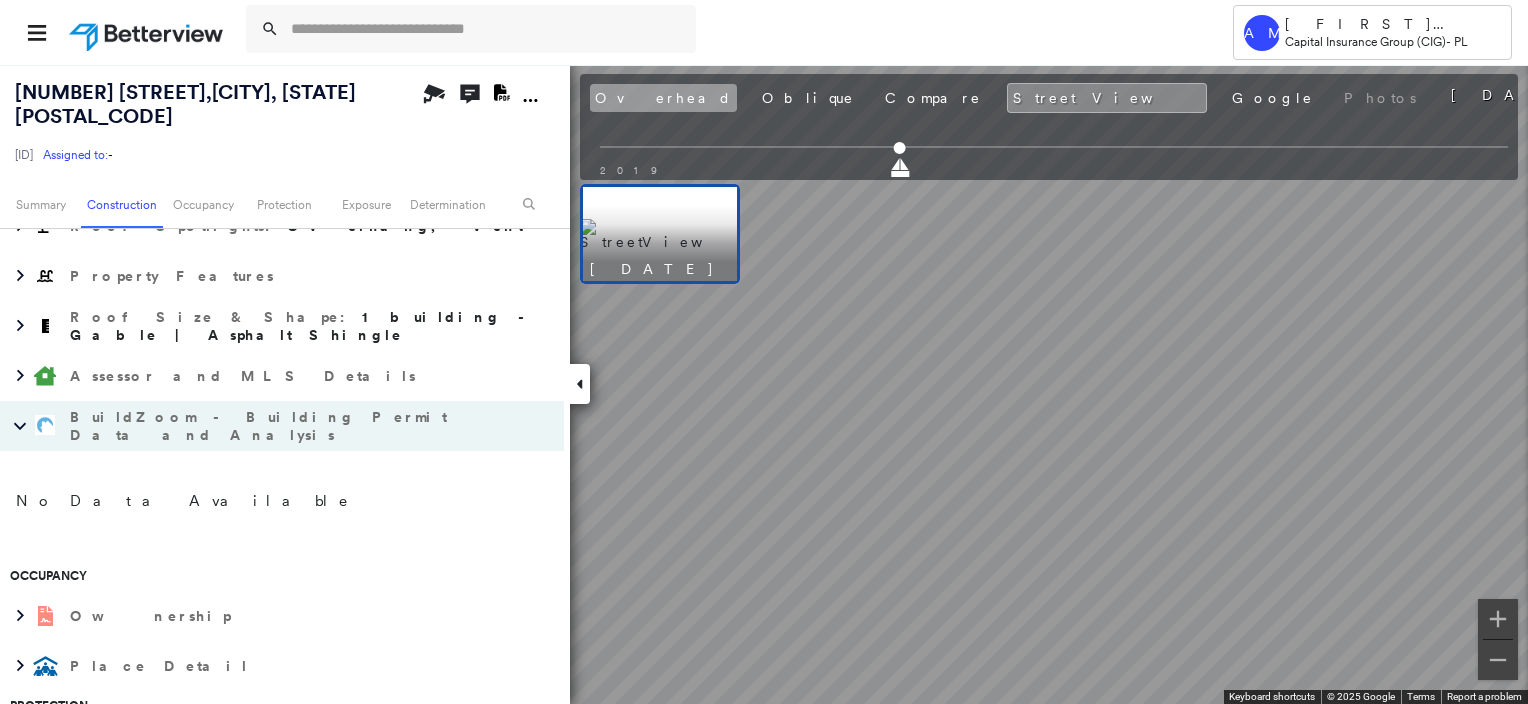 click on "Overhead" at bounding box center (663, 98) 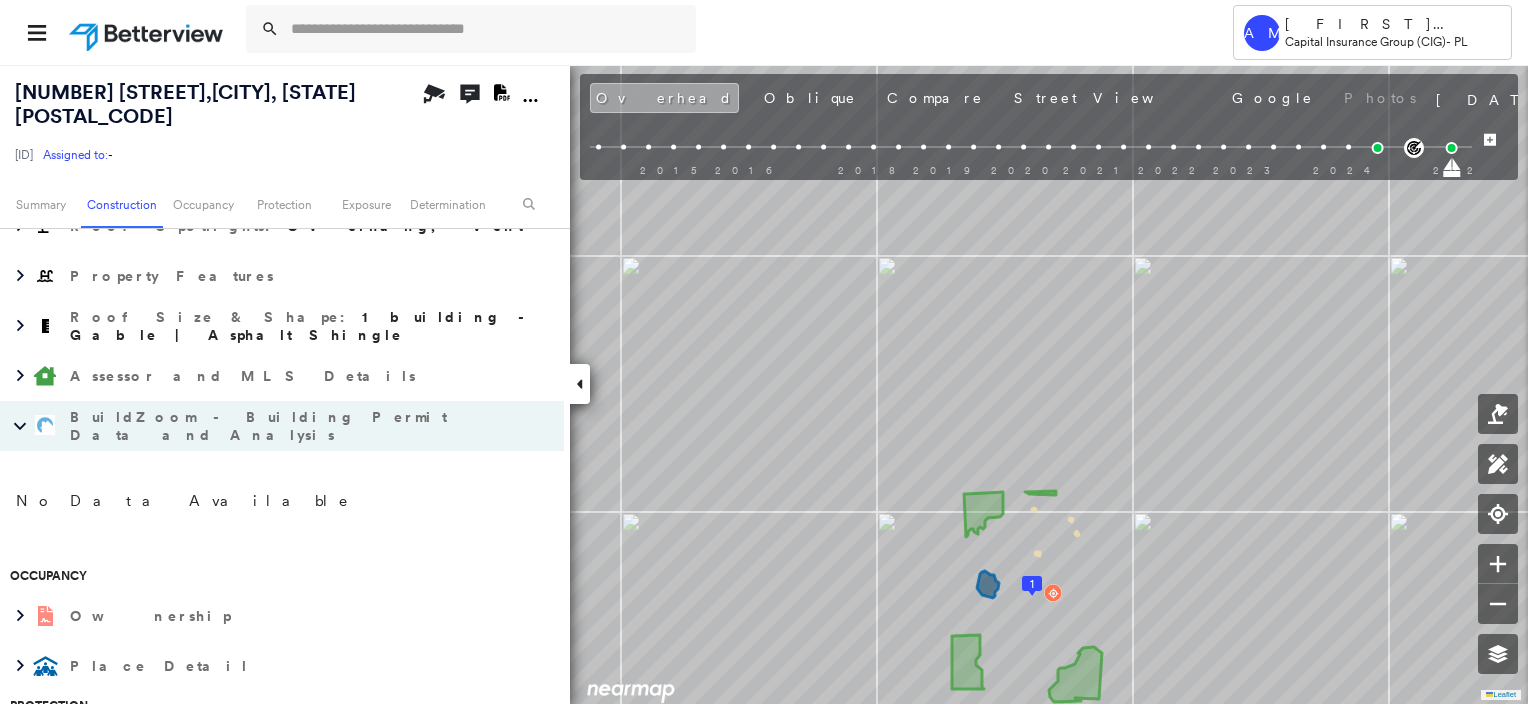 scroll, scrollTop: 0, scrollLeft: 0, axis: both 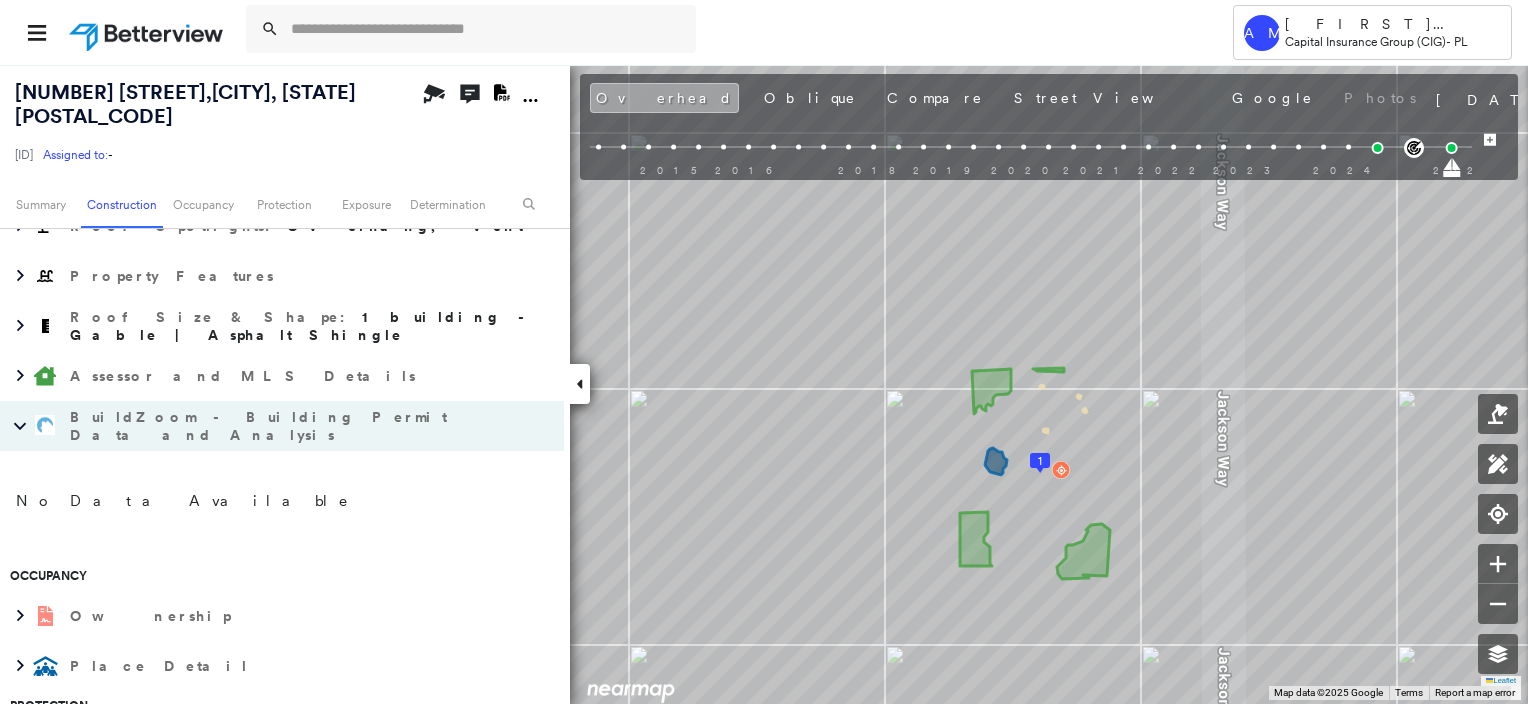 click on "Overhead" at bounding box center (664, 98) 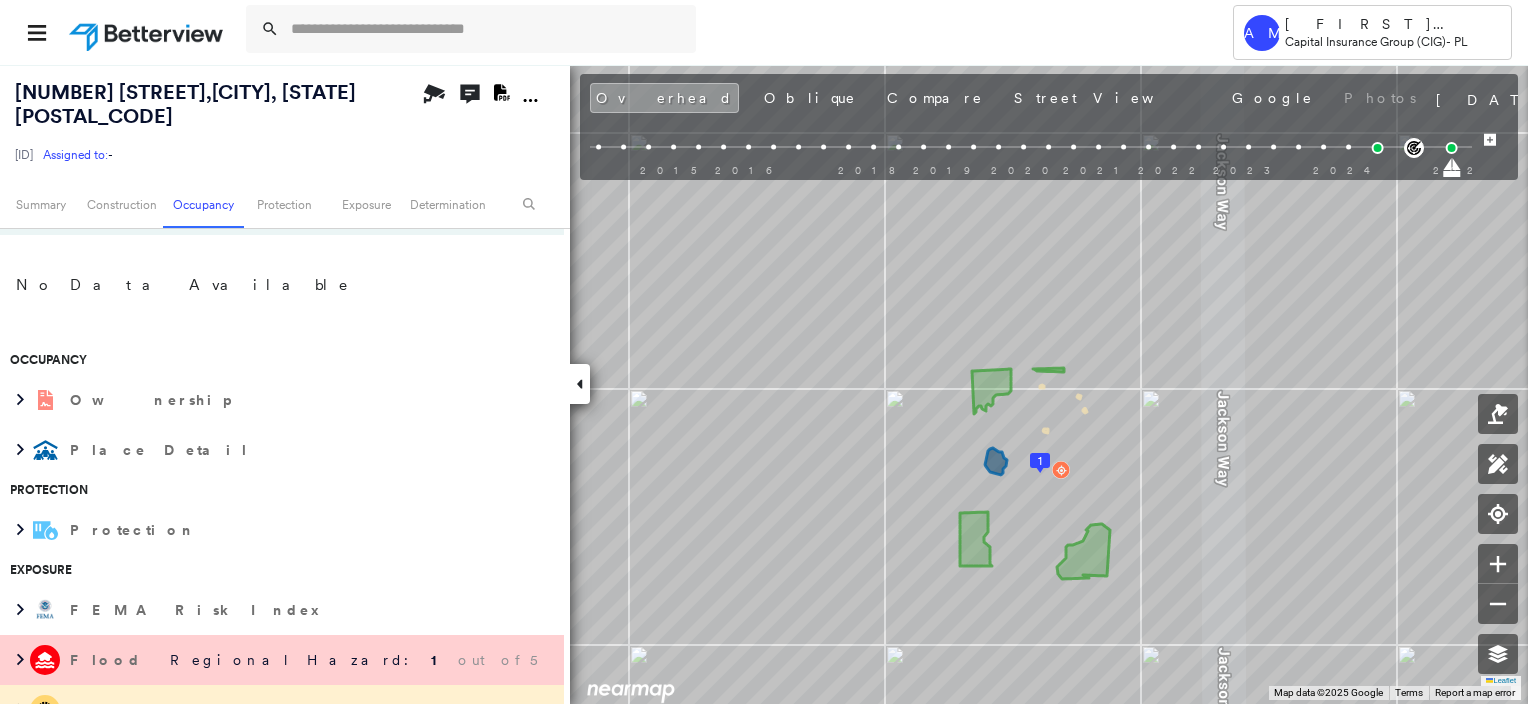 scroll, scrollTop: 616, scrollLeft: 0, axis: vertical 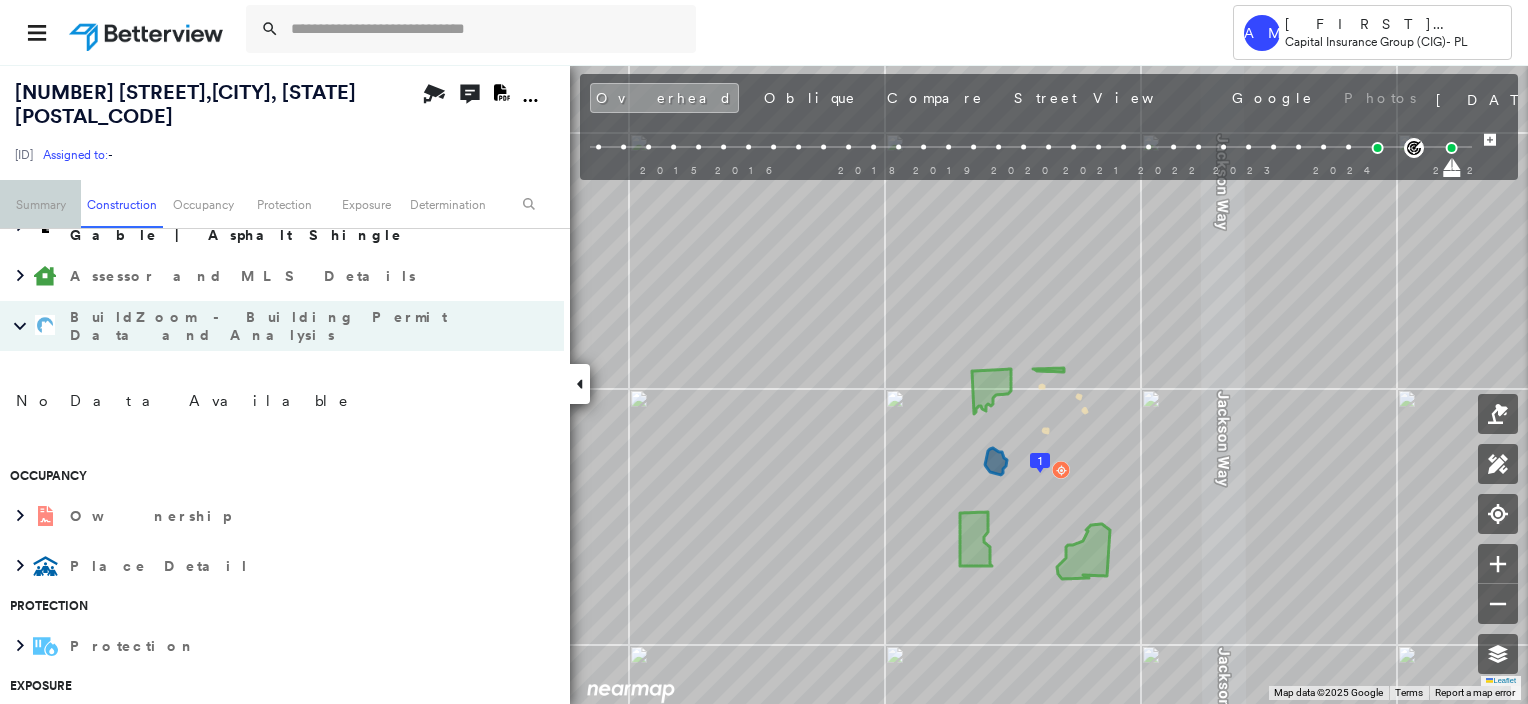 click on "Summary" at bounding box center [40, 204] 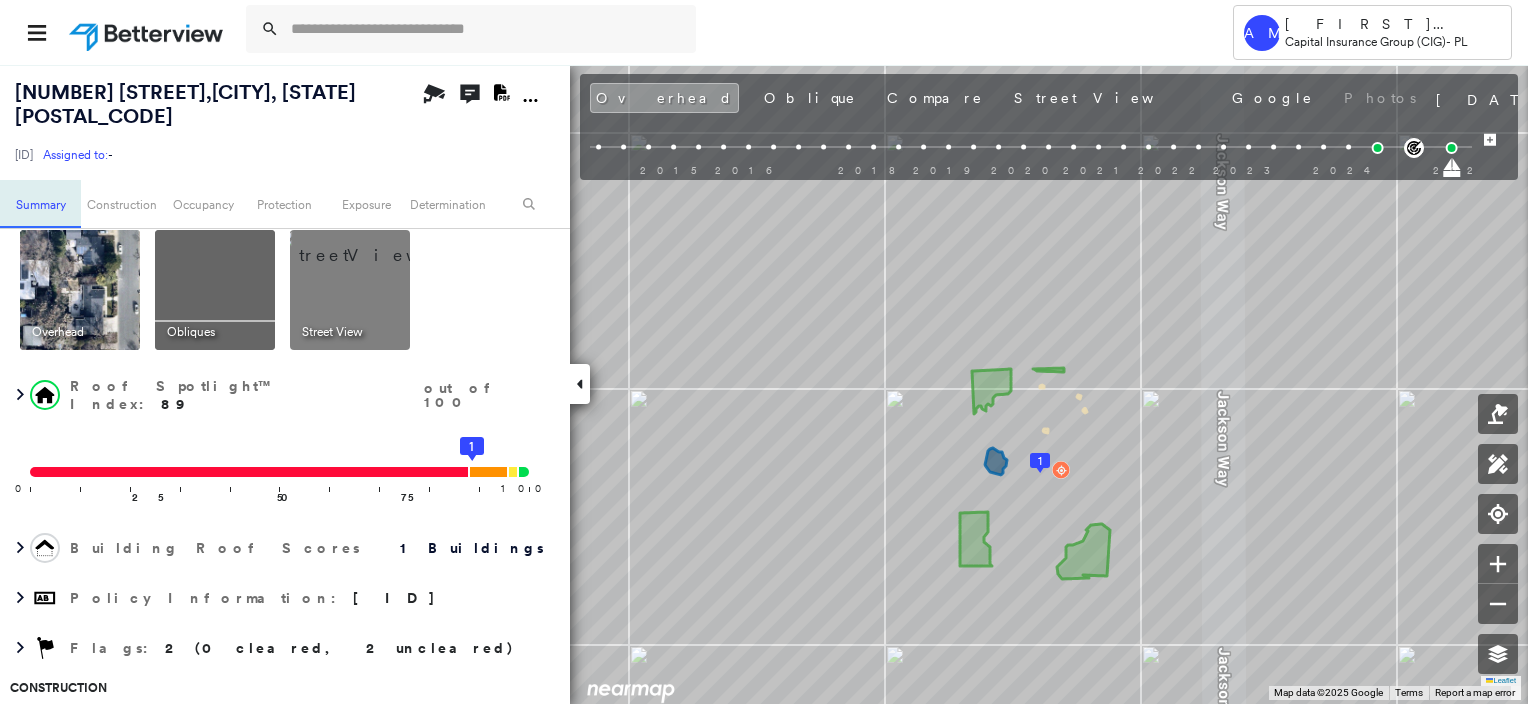 scroll, scrollTop: 11, scrollLeft: 0, axis: vertical 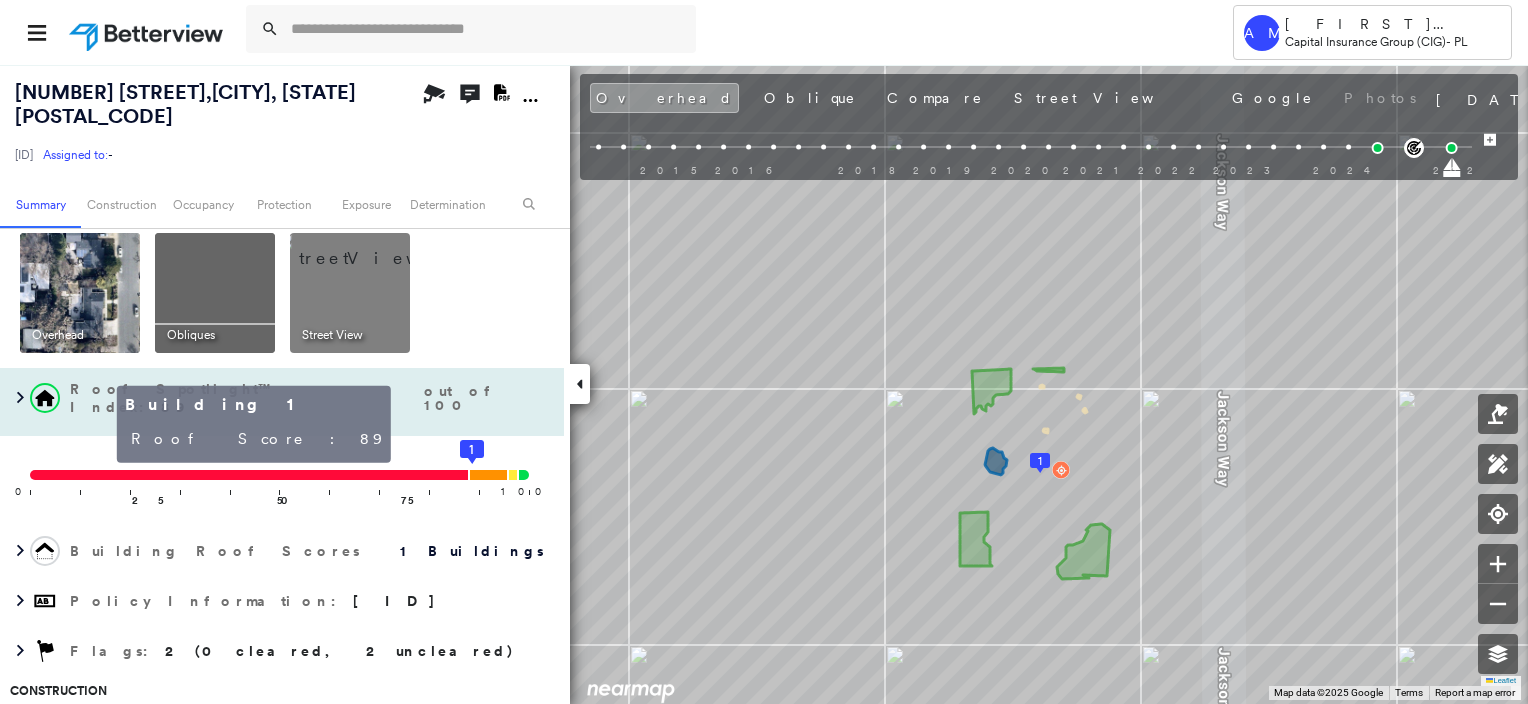 click 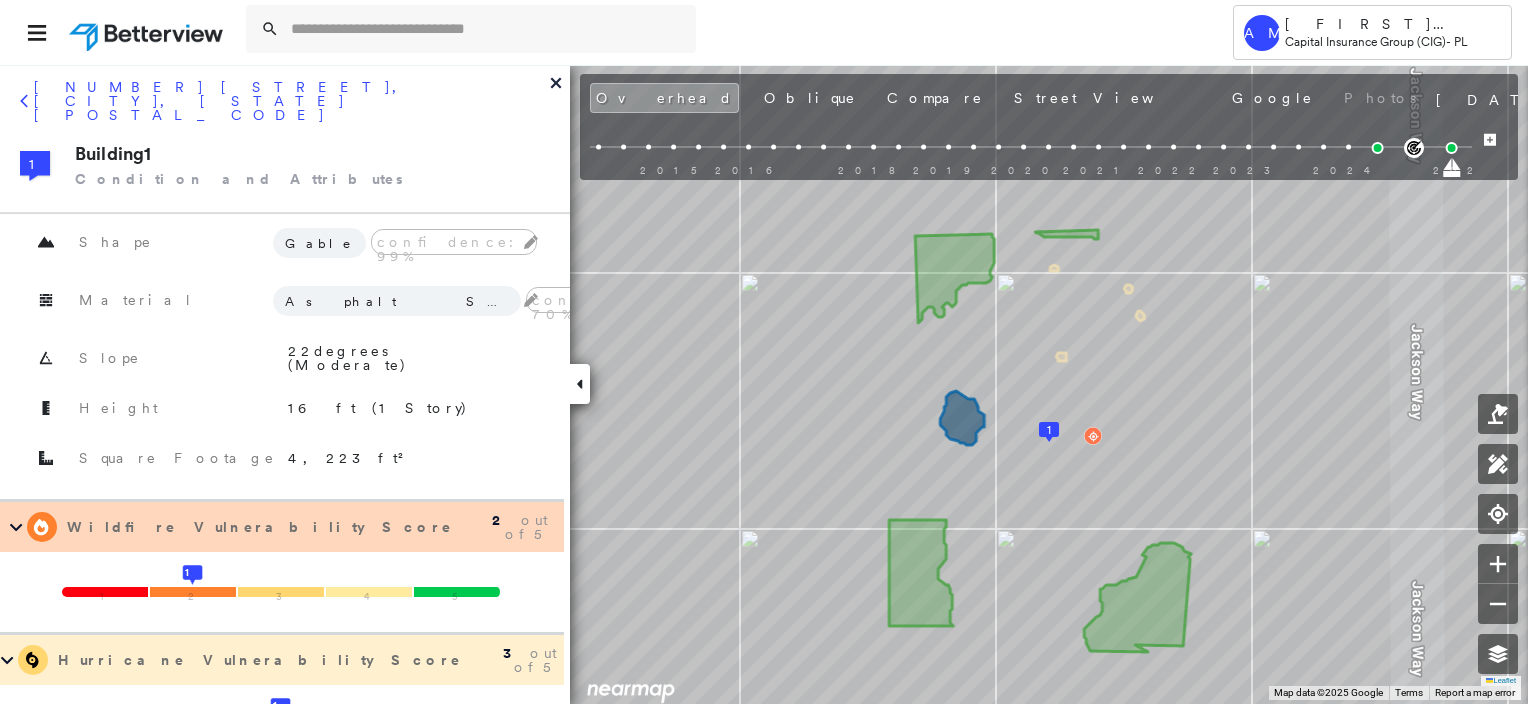 scroll, scrollTop: 400, scrollLeft: 0, axis: vertical 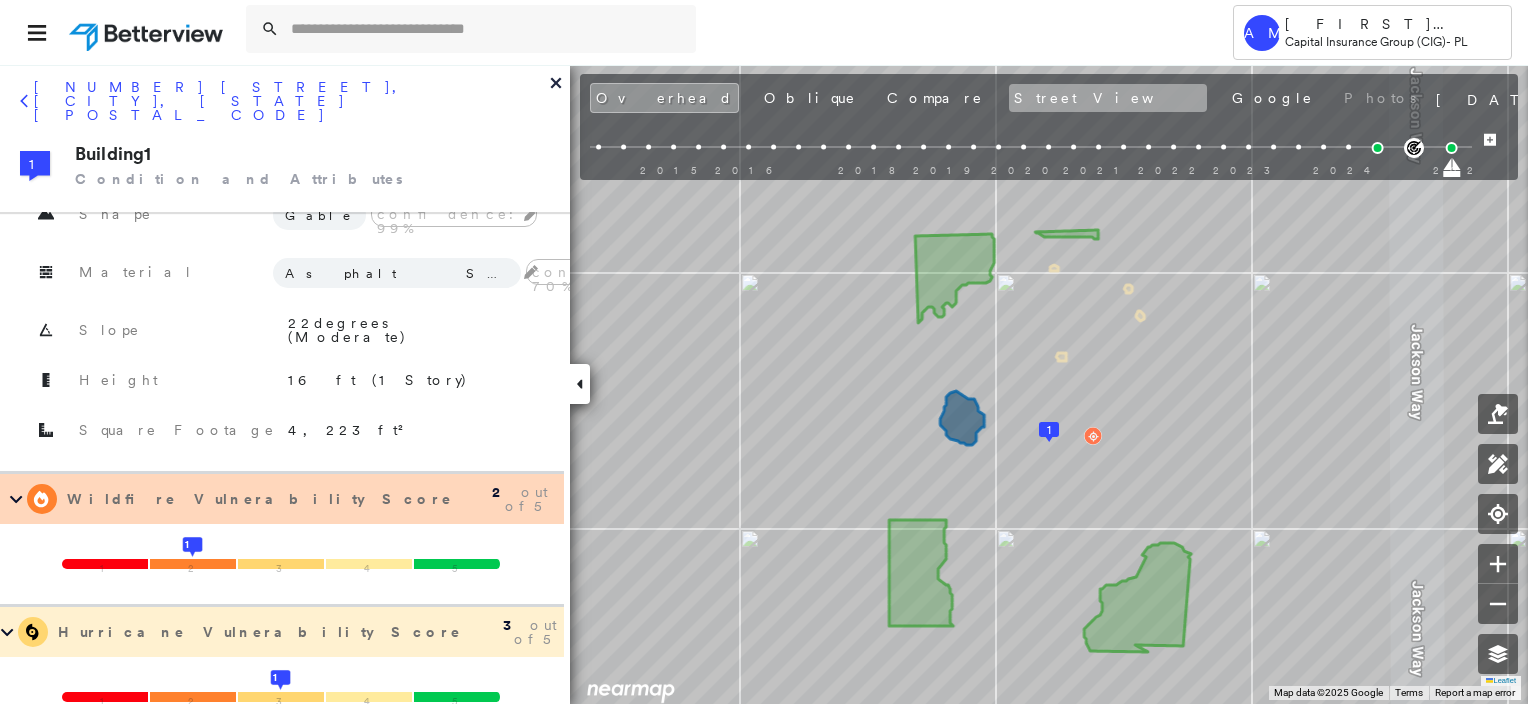 click on "Street View" at bounding box center [1108, 98] 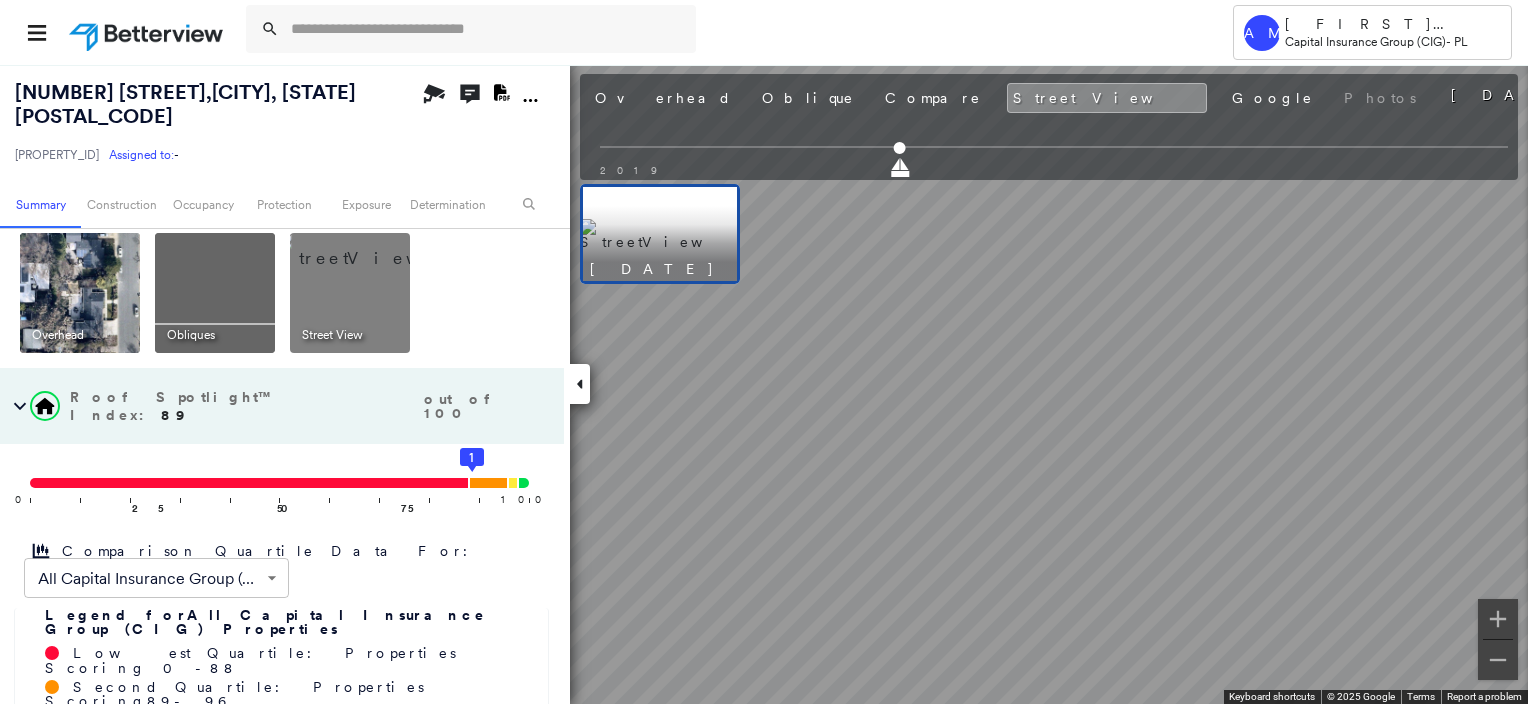 scroll, scrollTop: 0, scrollLeft: 0, axis: both 